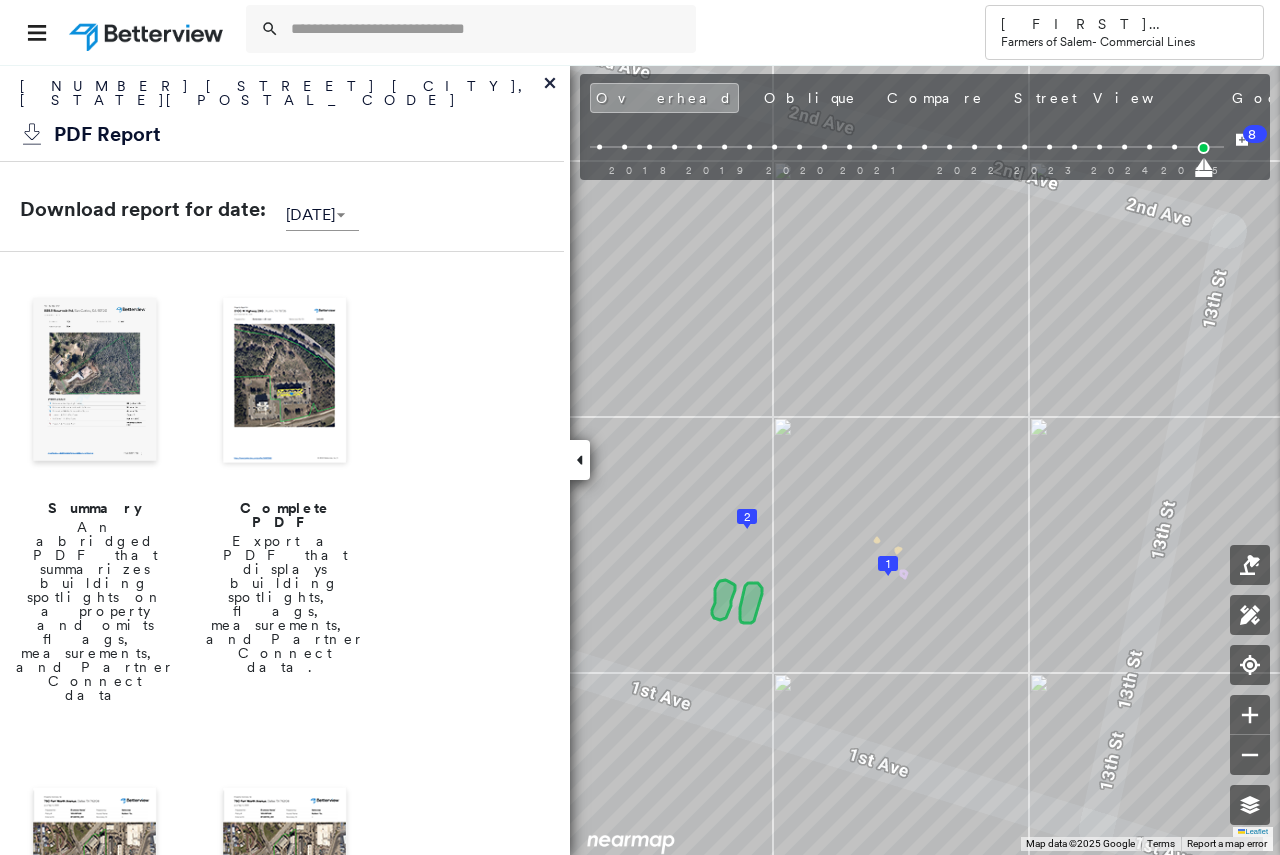 scroll, scrollTop: 0, scrollLeft: 0, axis: both 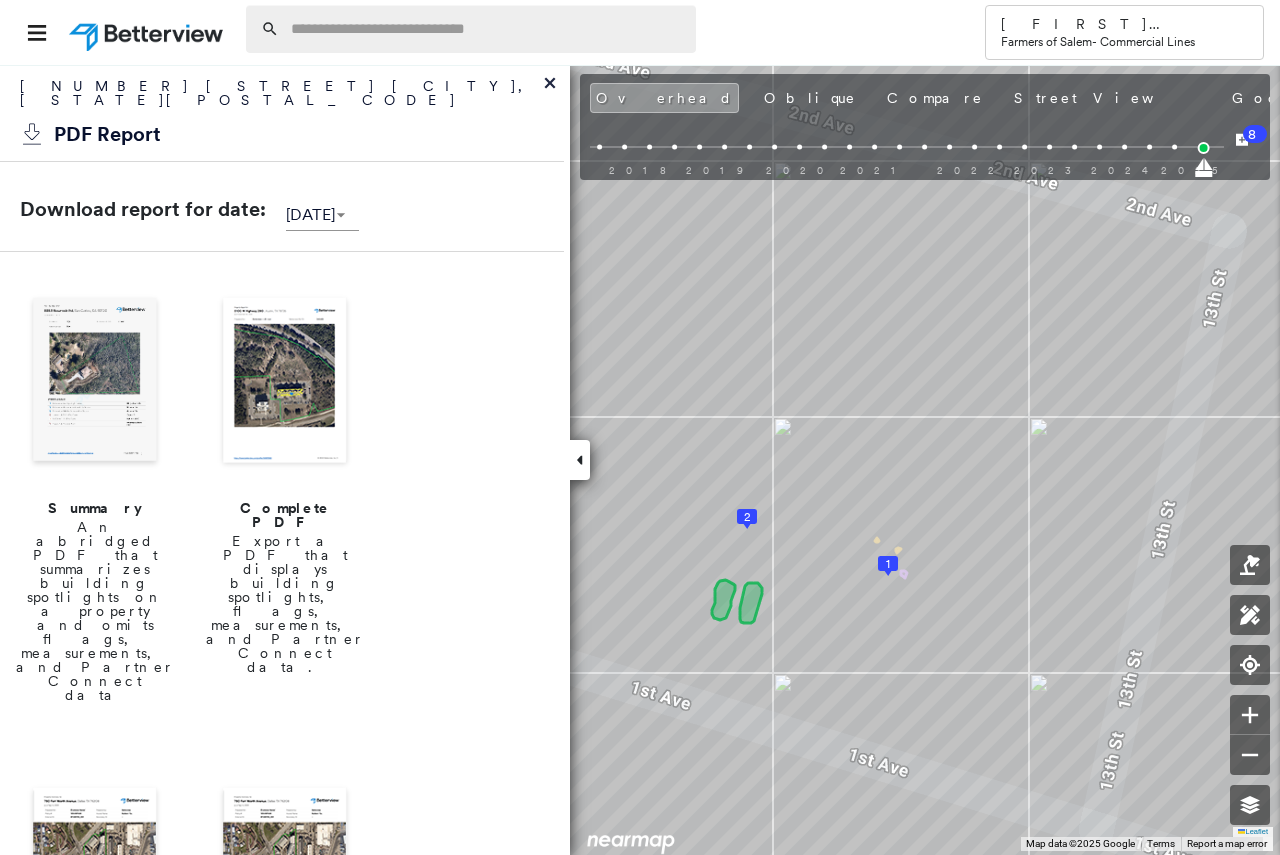 click at bounding box center [487, 29] 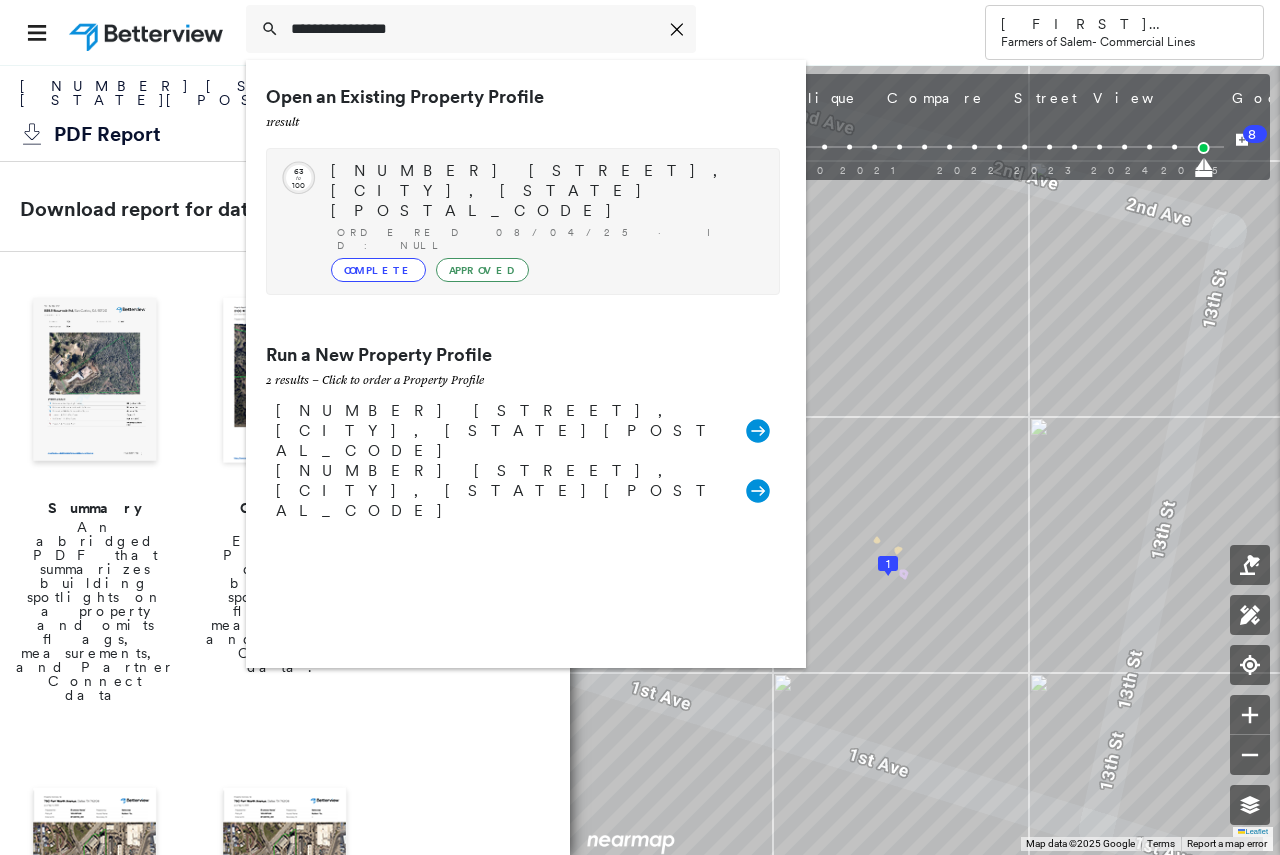 type on "**********" 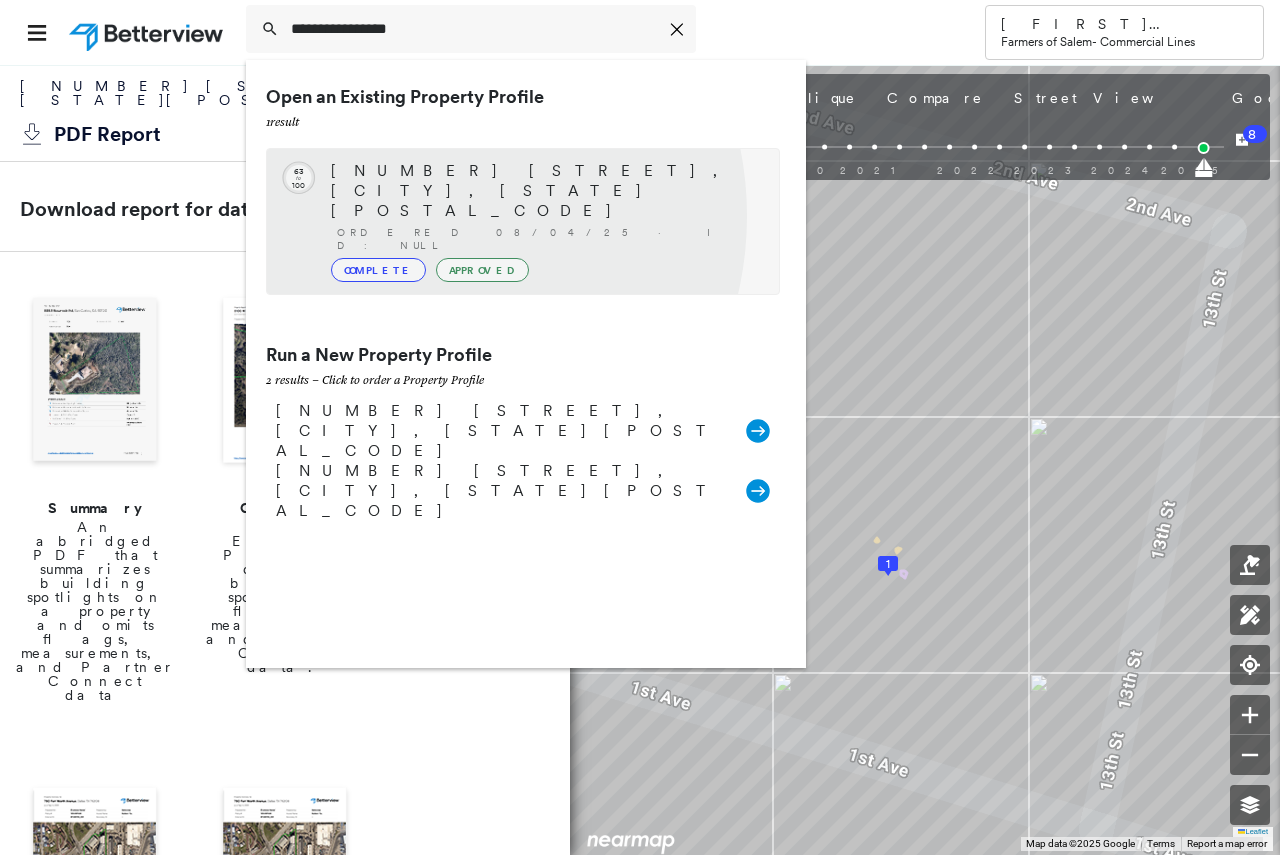 click on "Complete" at bounding box center [378, 270] 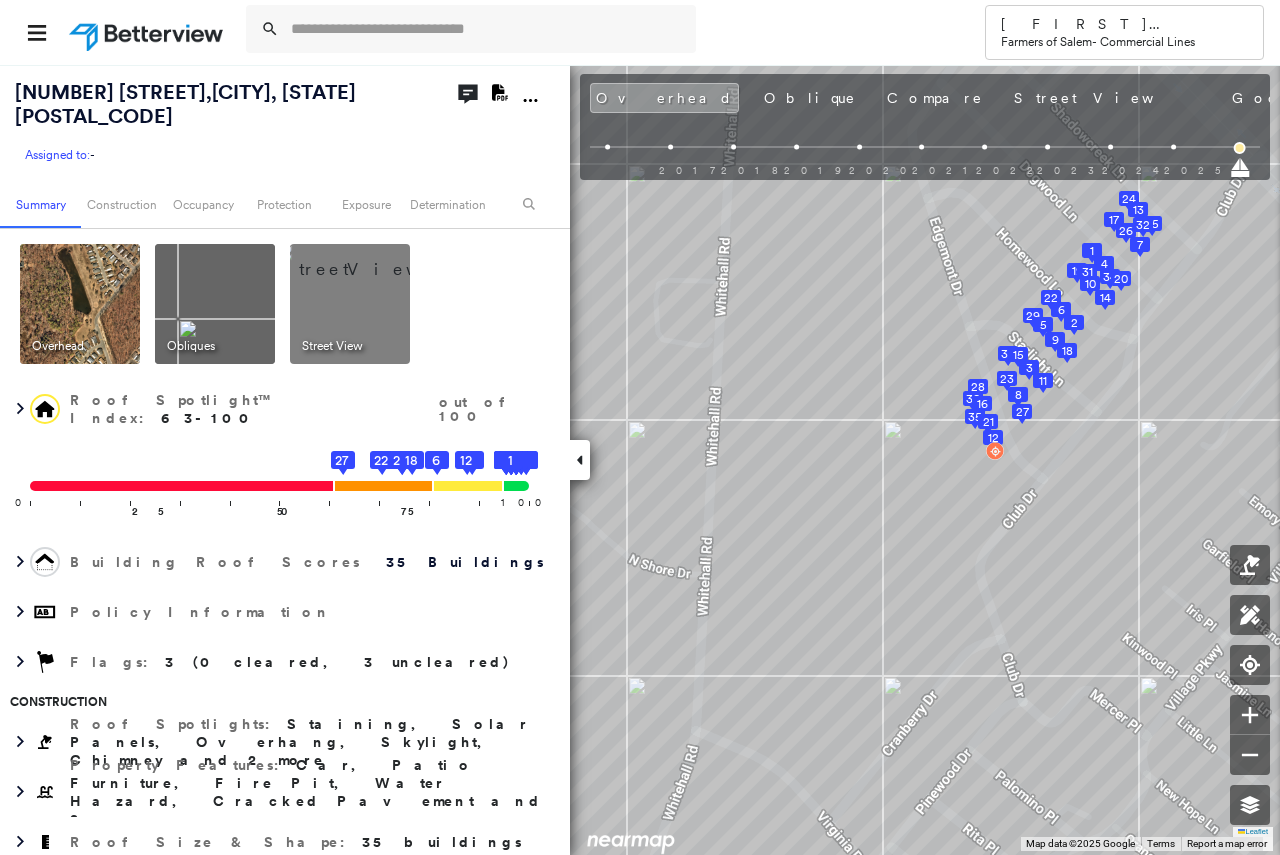 click on "Download PDF Report" 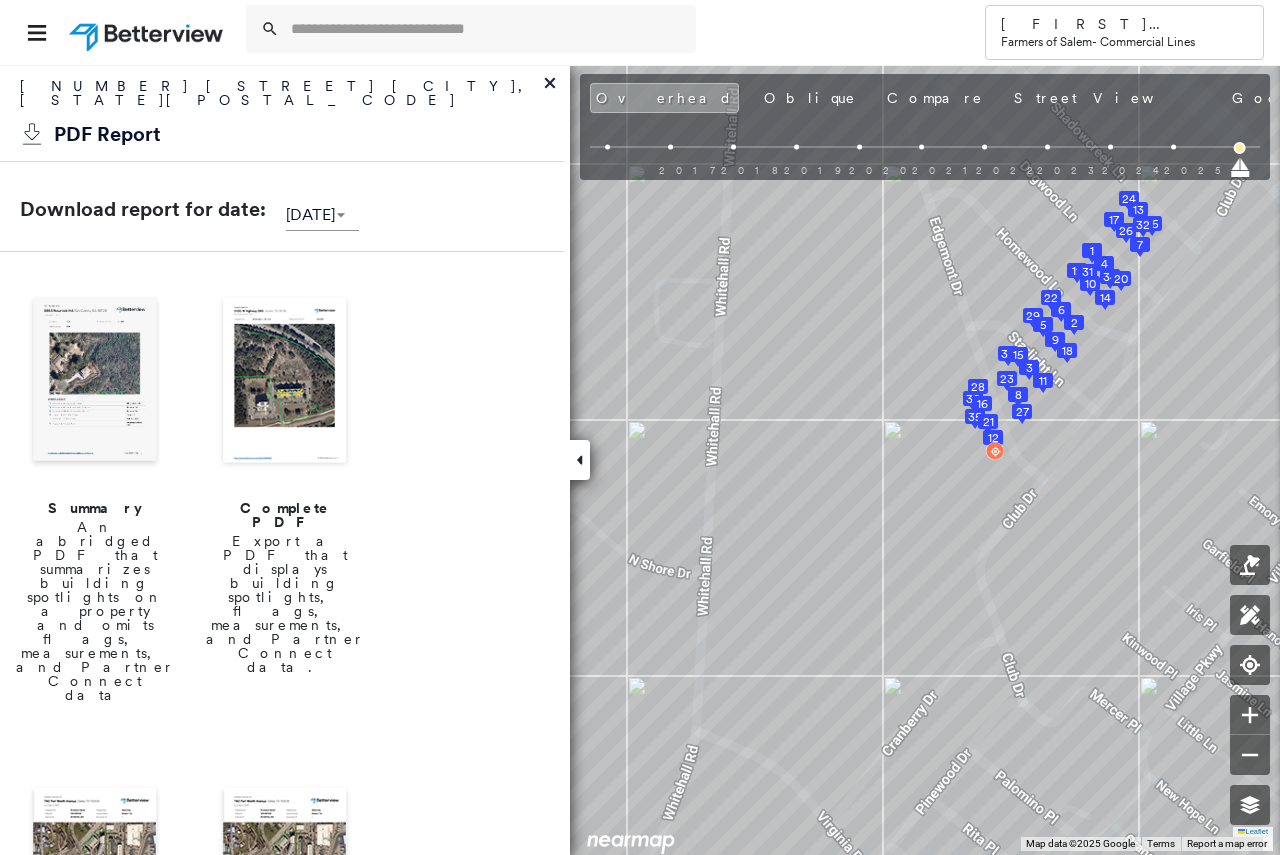 drag, startPoint x: 286, startPoint y: 407, endPoint x: 269, endPoint y: 399, distance: 18.788294 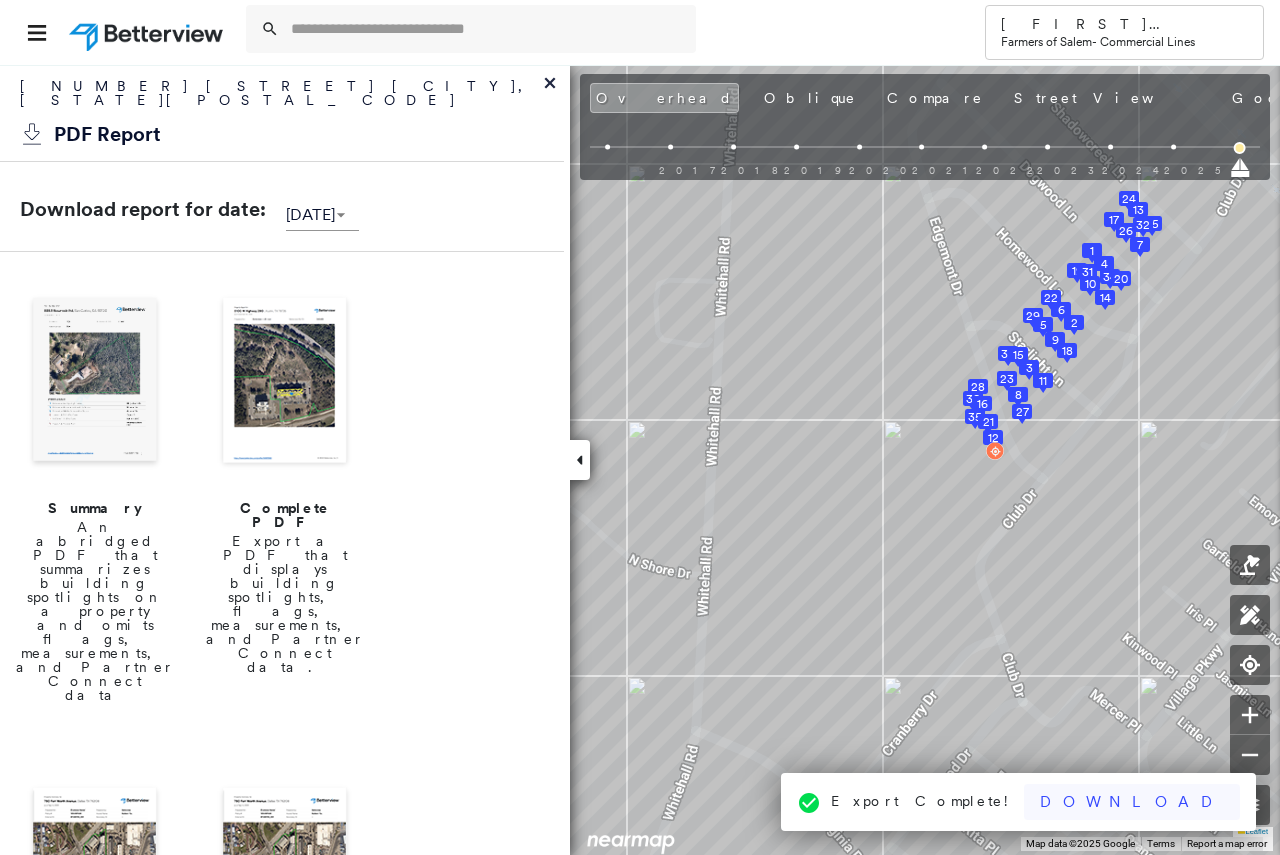 click on "Download" at bounding box center [1132, 802] 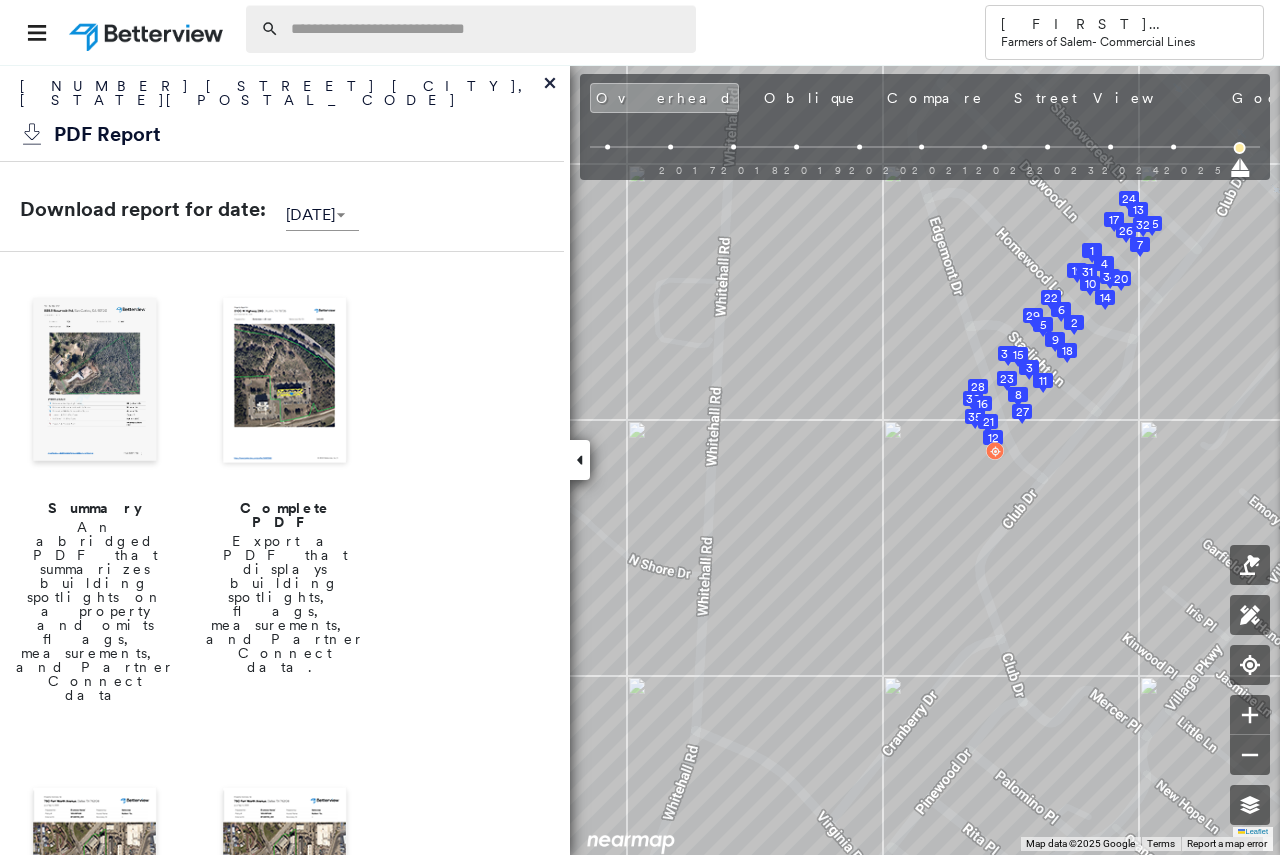 click at bounding box center (487, 29) 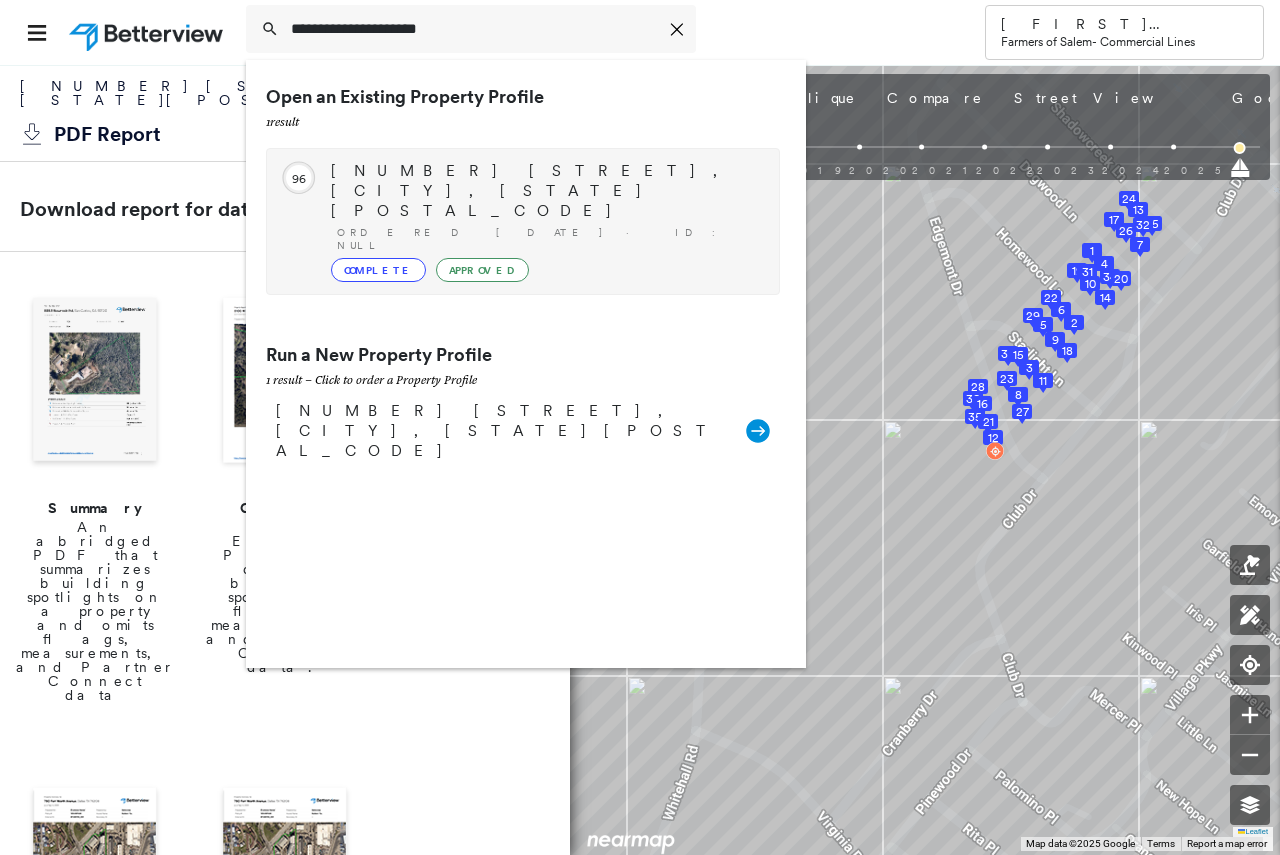 type on "**********" 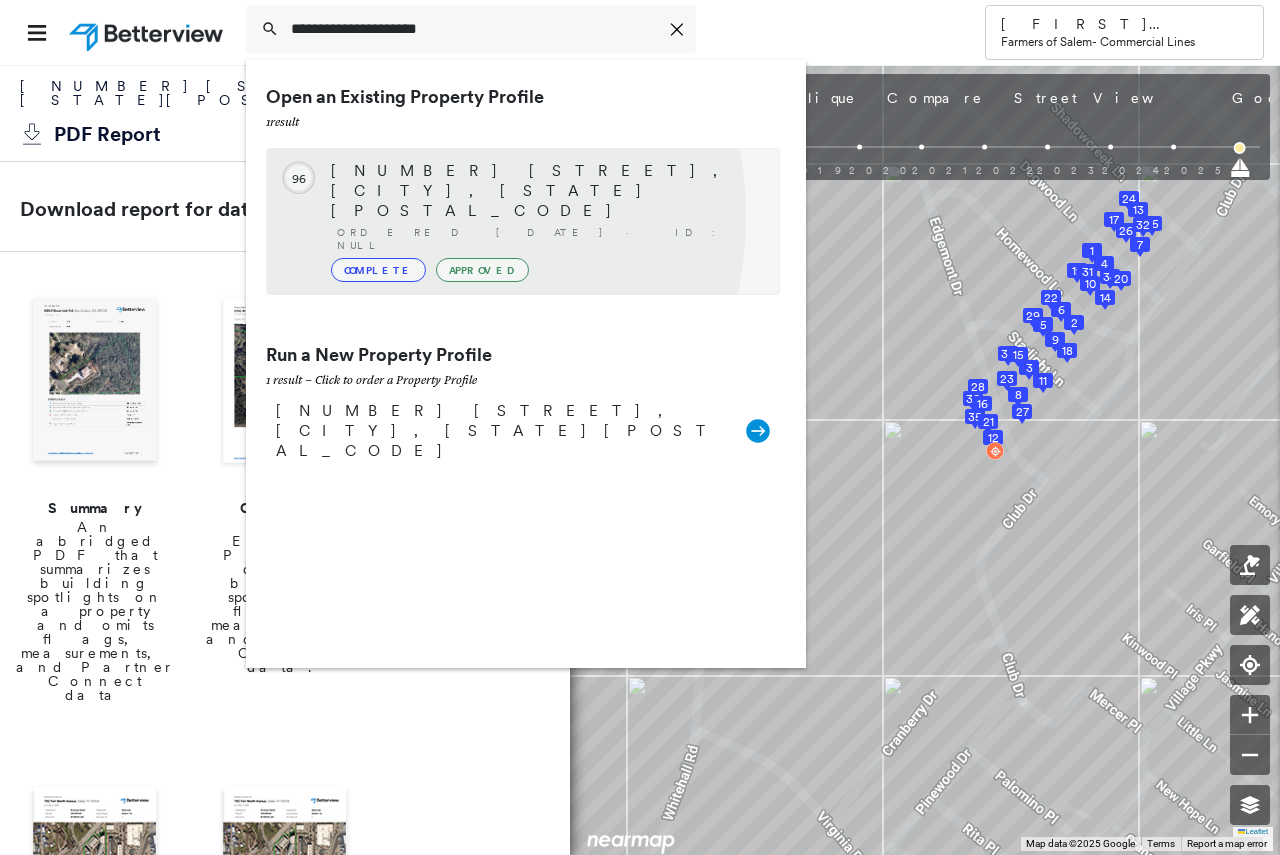 click on "Complete" at bounding box center [378, 270] 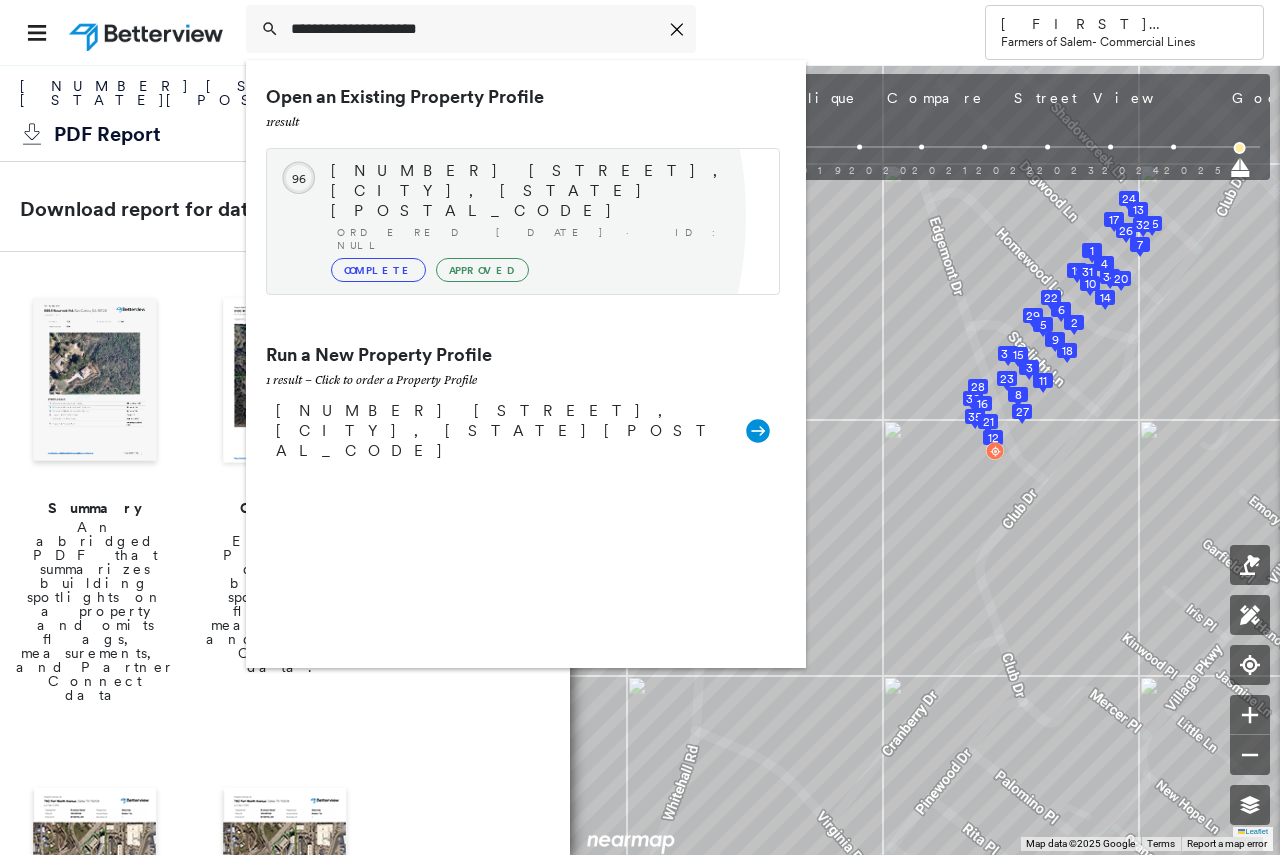 type 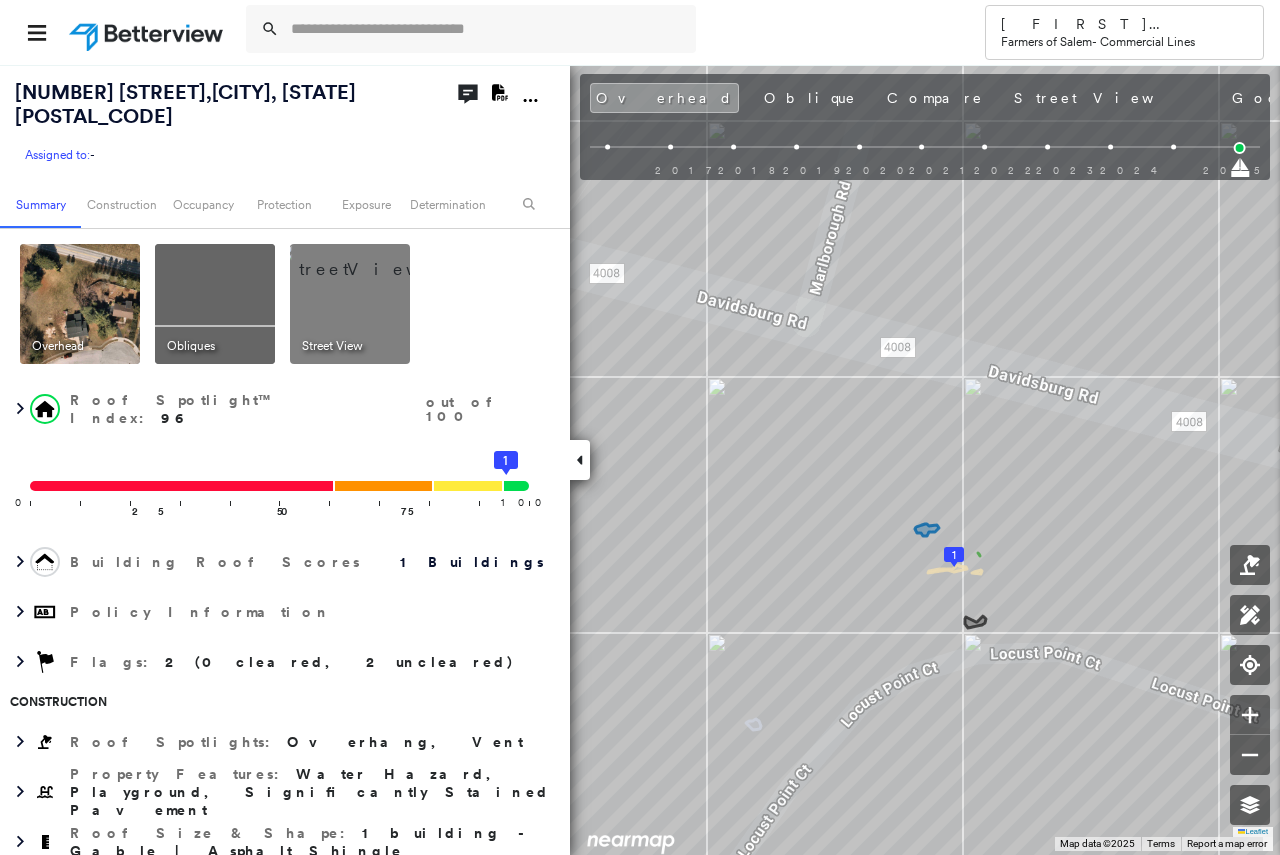 click 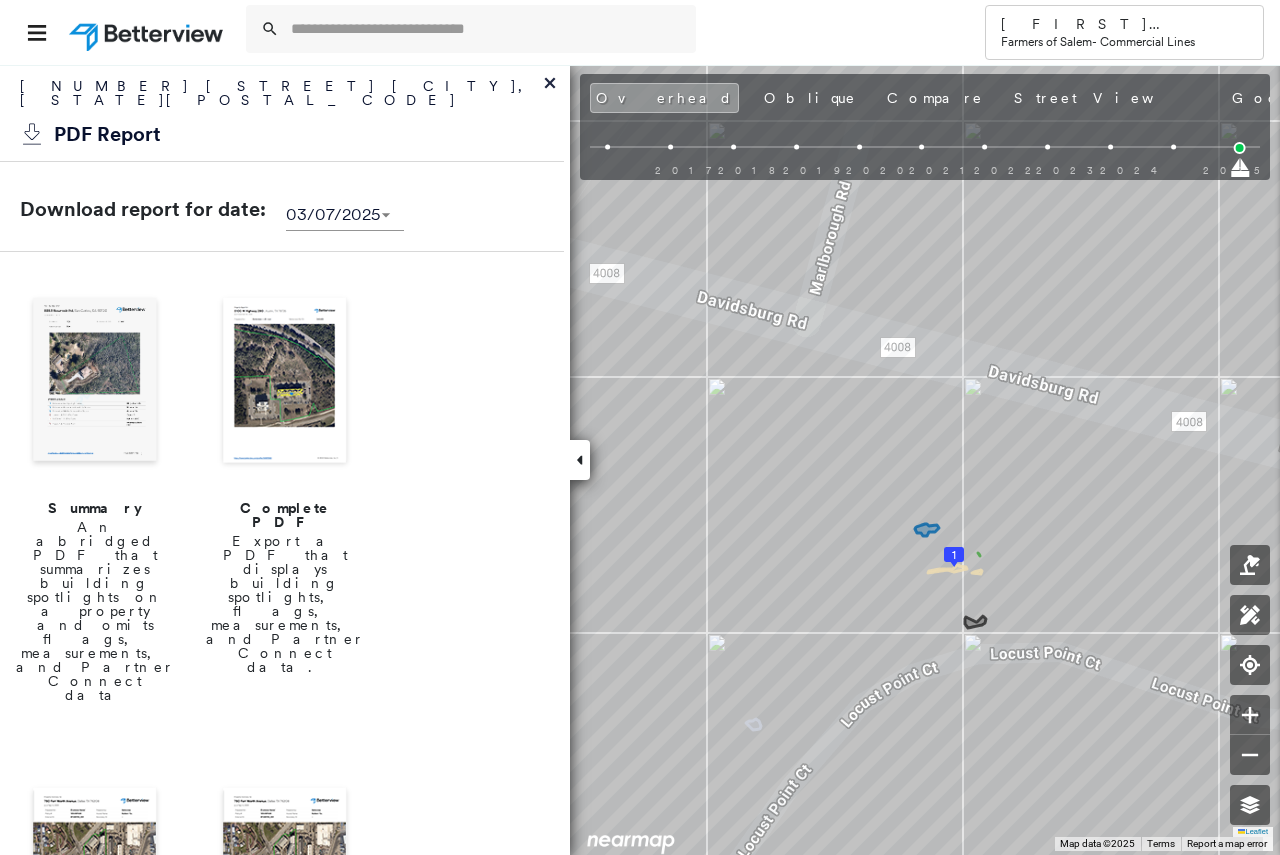 click at bounding box center (285, 382) 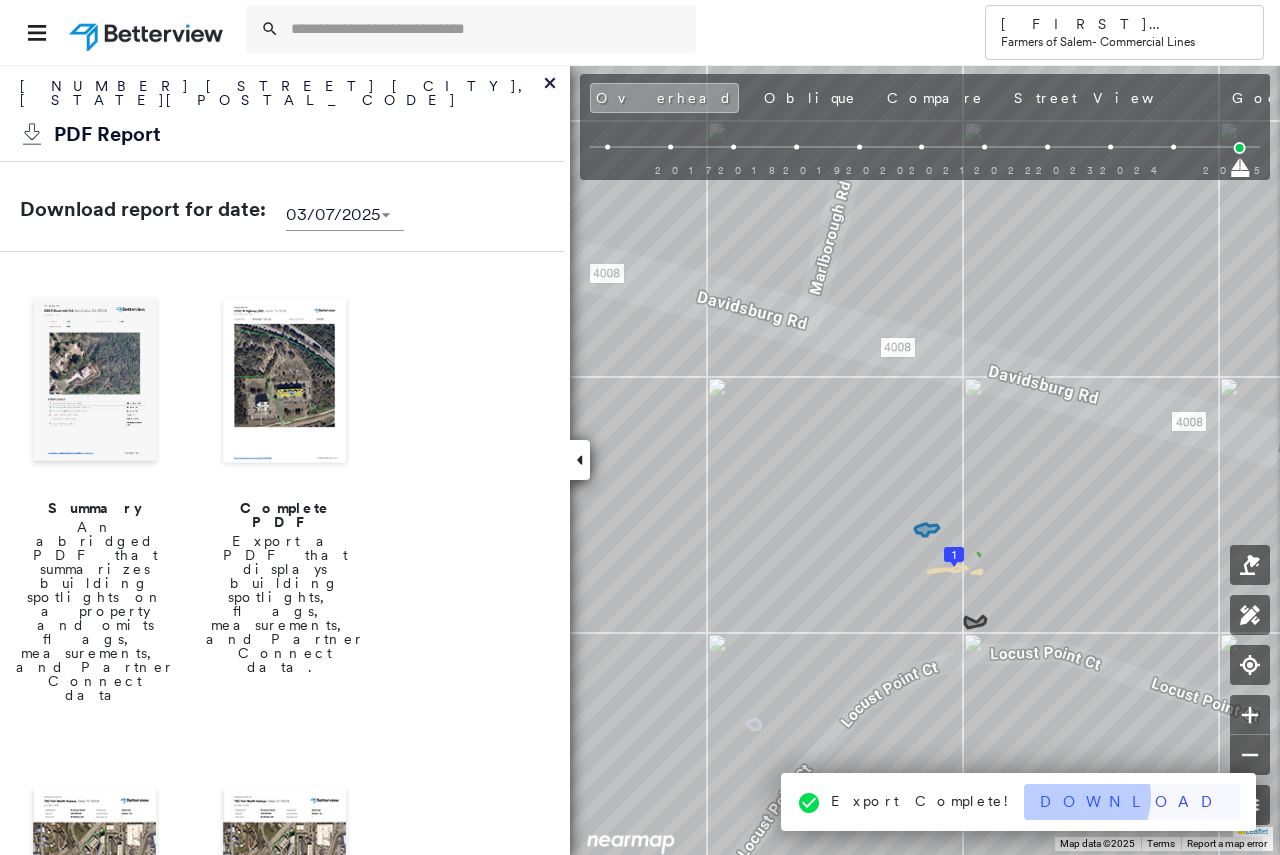 click on "Download" at bounding box center (1132, 802) 